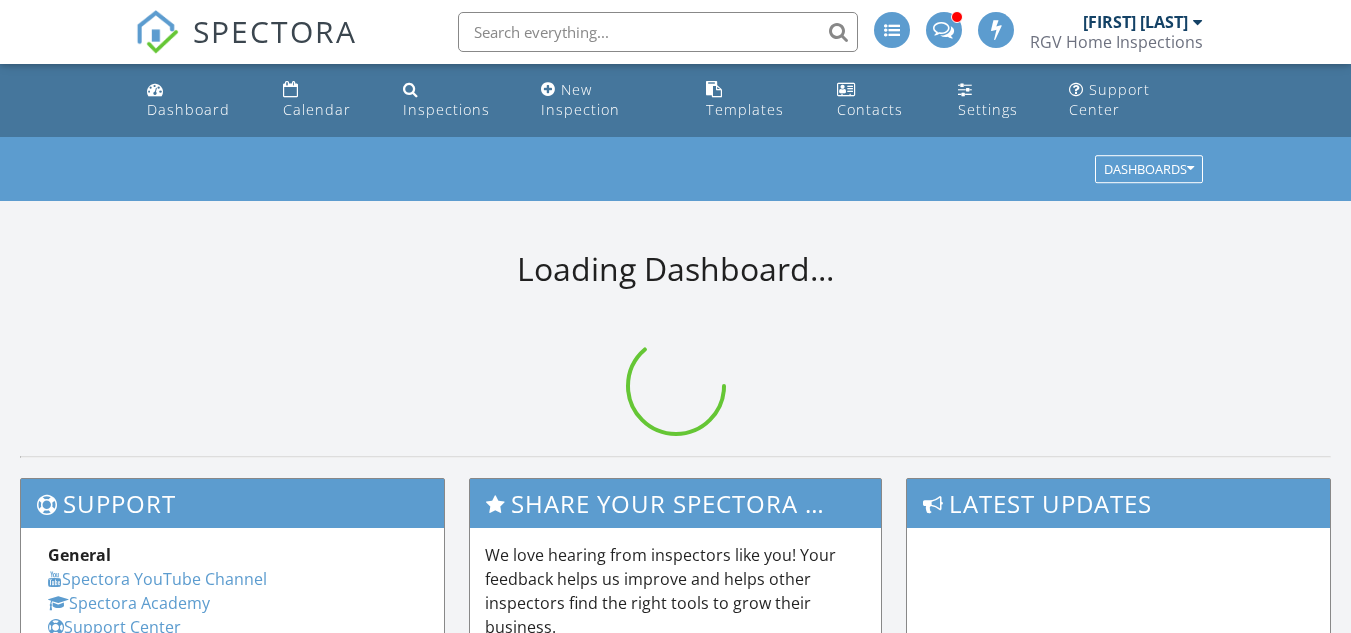 scroll, scrollTop: 0, scrollLeft: 0, axis: both 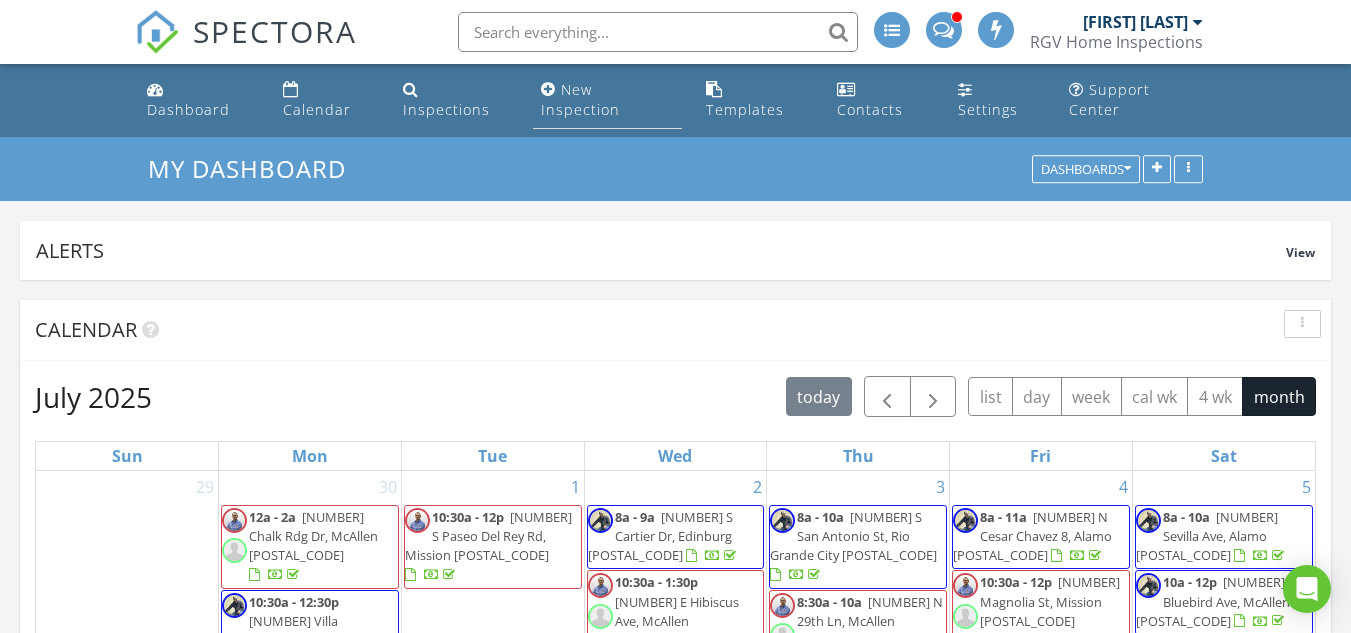 click on "New Inspection" at bounding box center [580, 99] 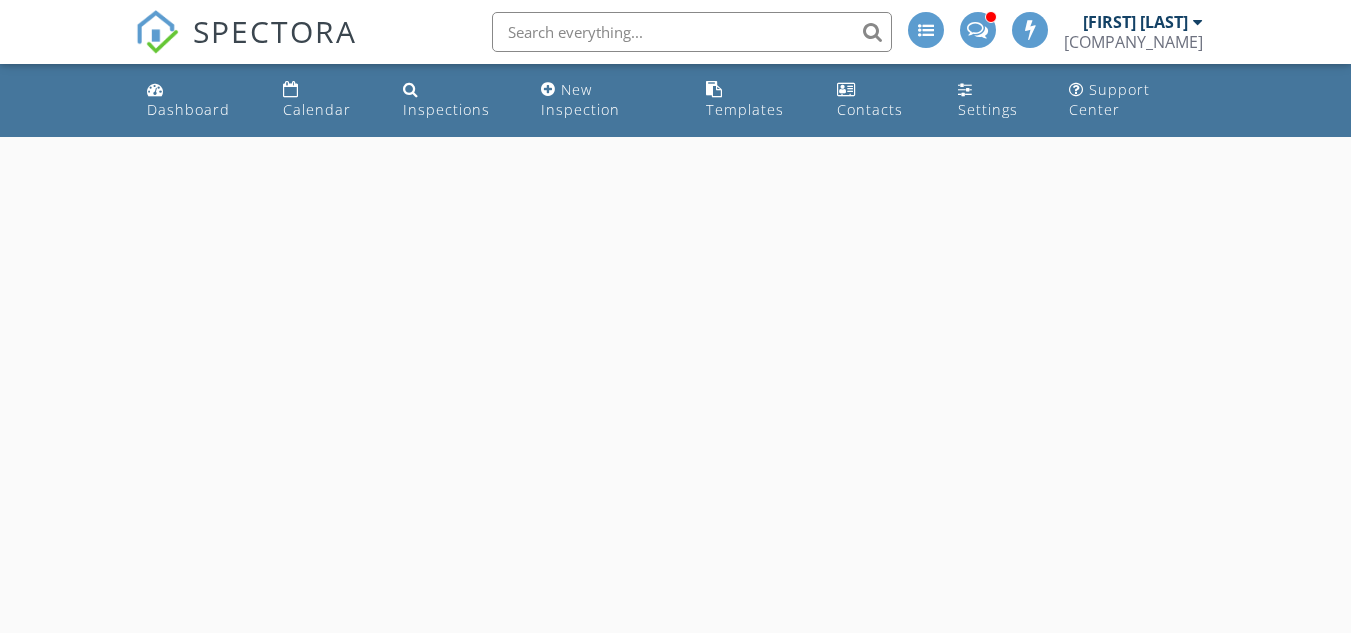 scroll, scrollTop: 0, scrollLeft: 0, axis: both 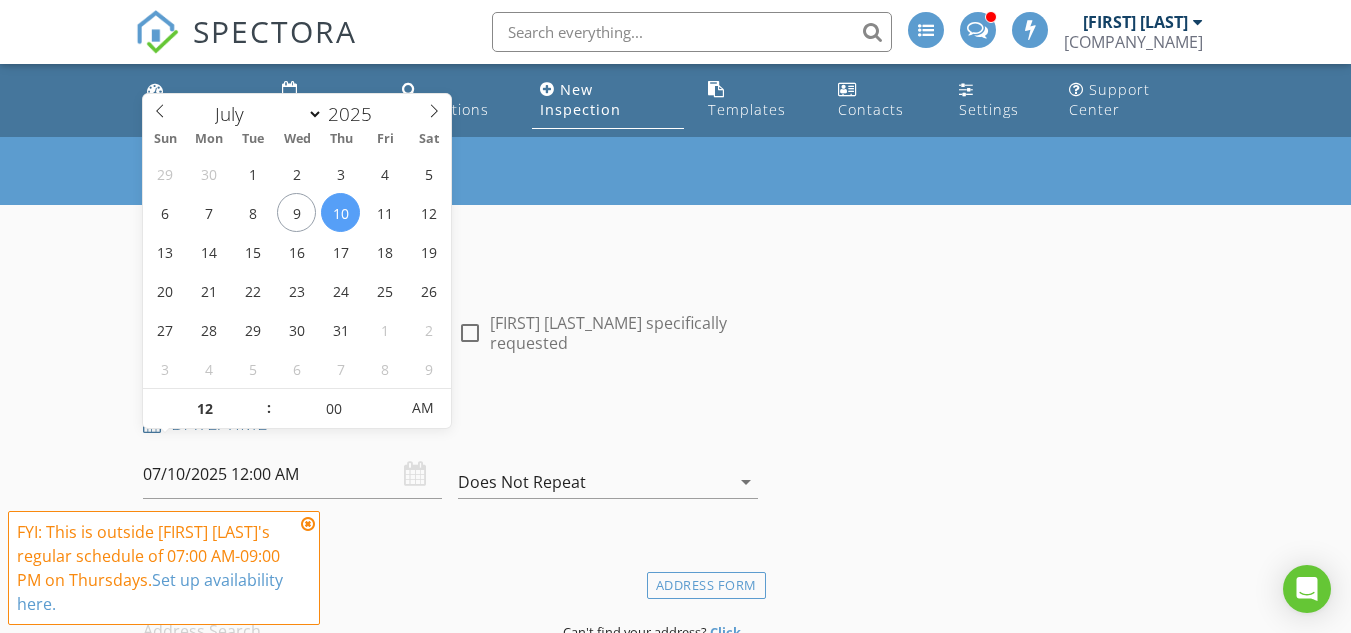 click on "07/10/2025 12:00 AM" at bounding box center [292, 474] 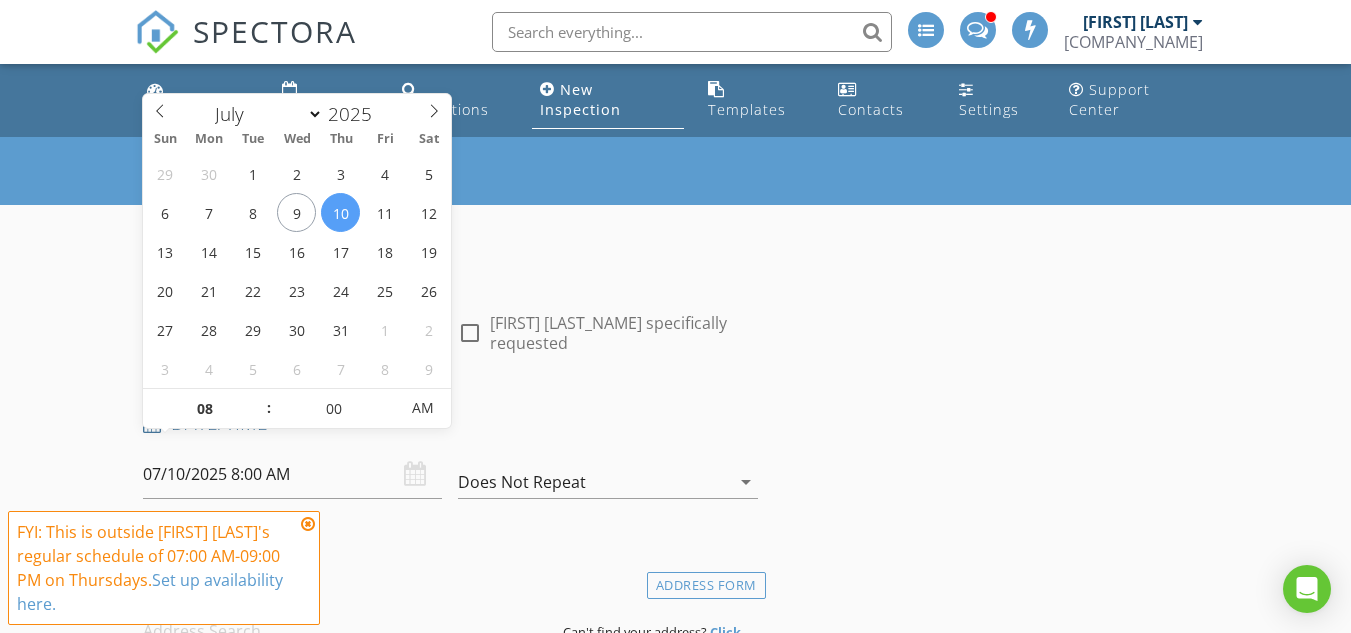 click at bounding box center (345, 631) 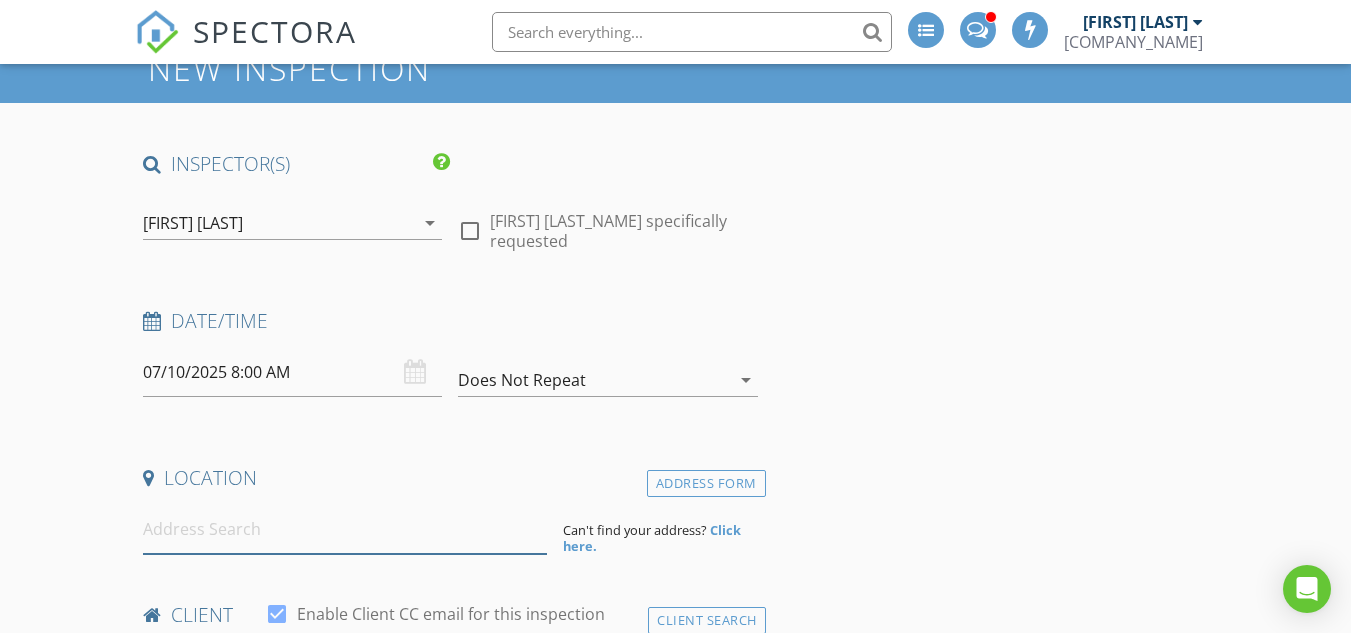scroll, scrollTop: 200, scrollLeft: 0, axis: vertical 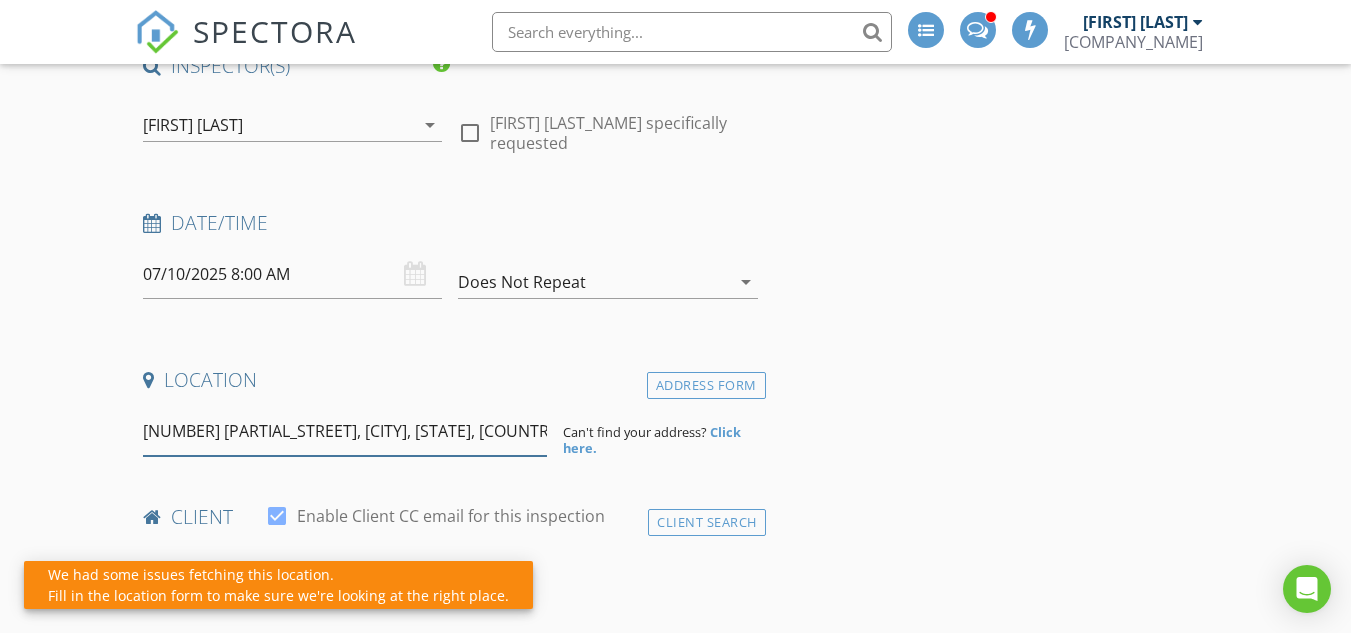 click on "[NUMBER] [PARTIAL_STREET], [CITY], [STATE], [COUNTRY]" at bounding box center (345, 431) 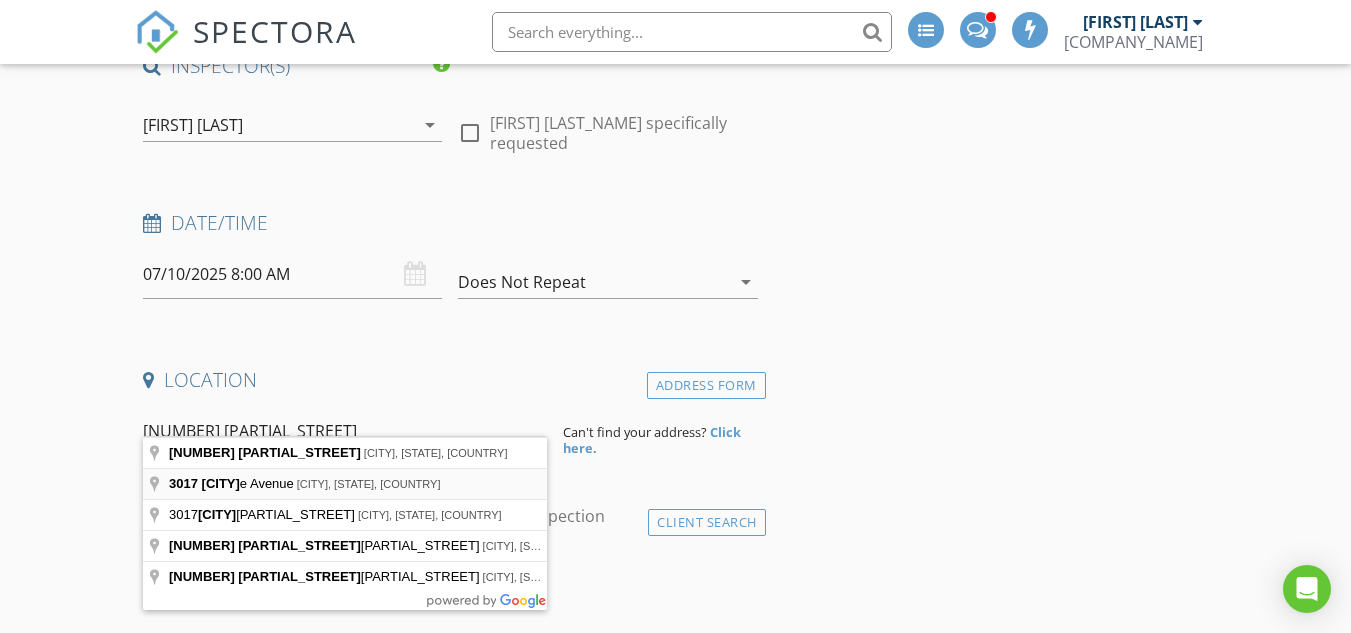 type on "[NUMBER] [PARTIAL_STREET]" 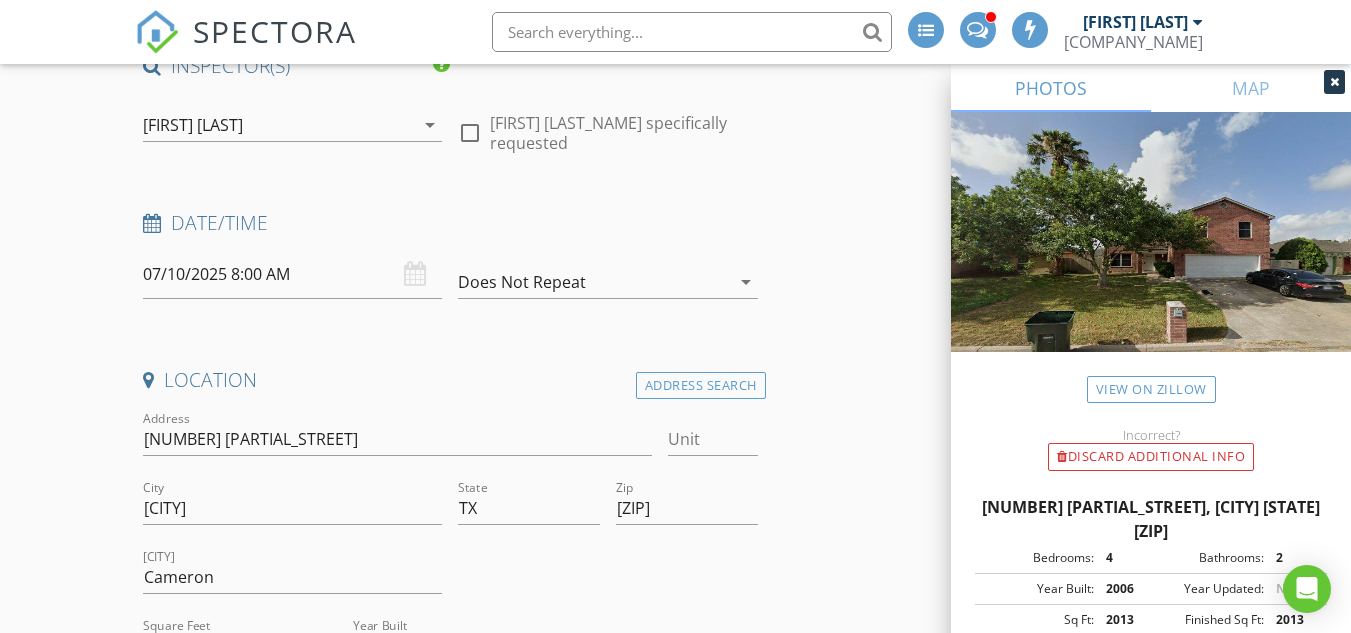 click at bounding box center [1334, 82] 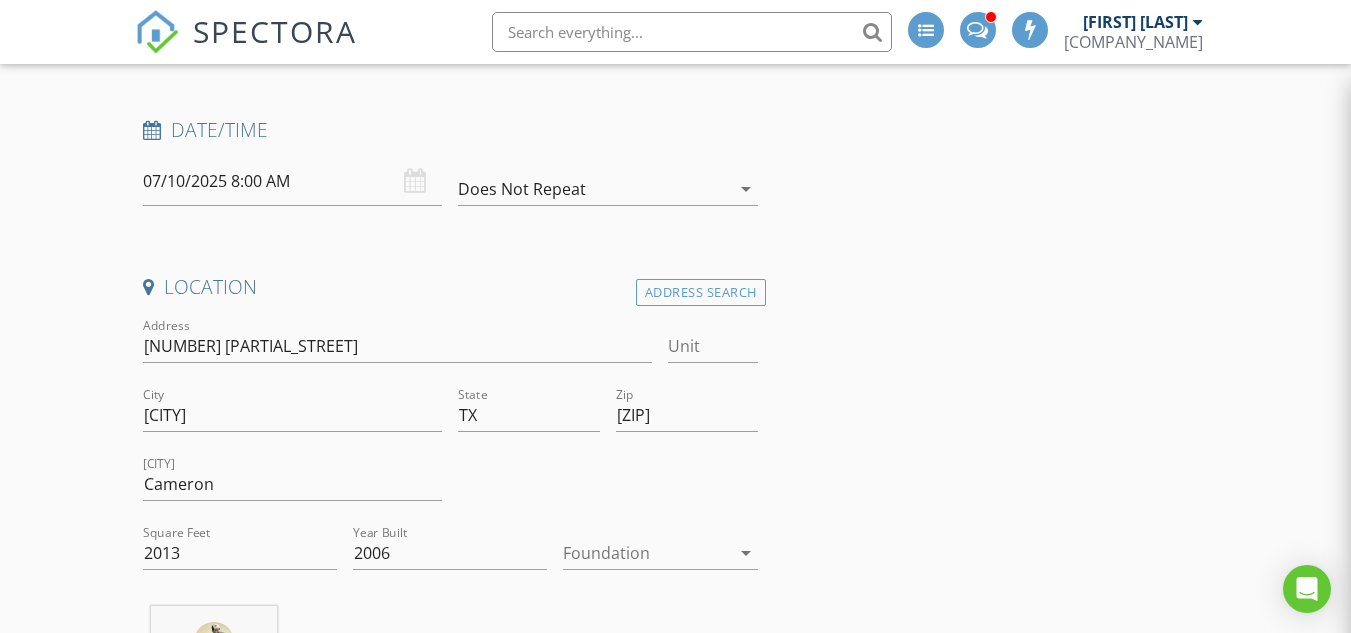 scroll, scrollTop: 400, scrollLeft: 0, axis: vertical 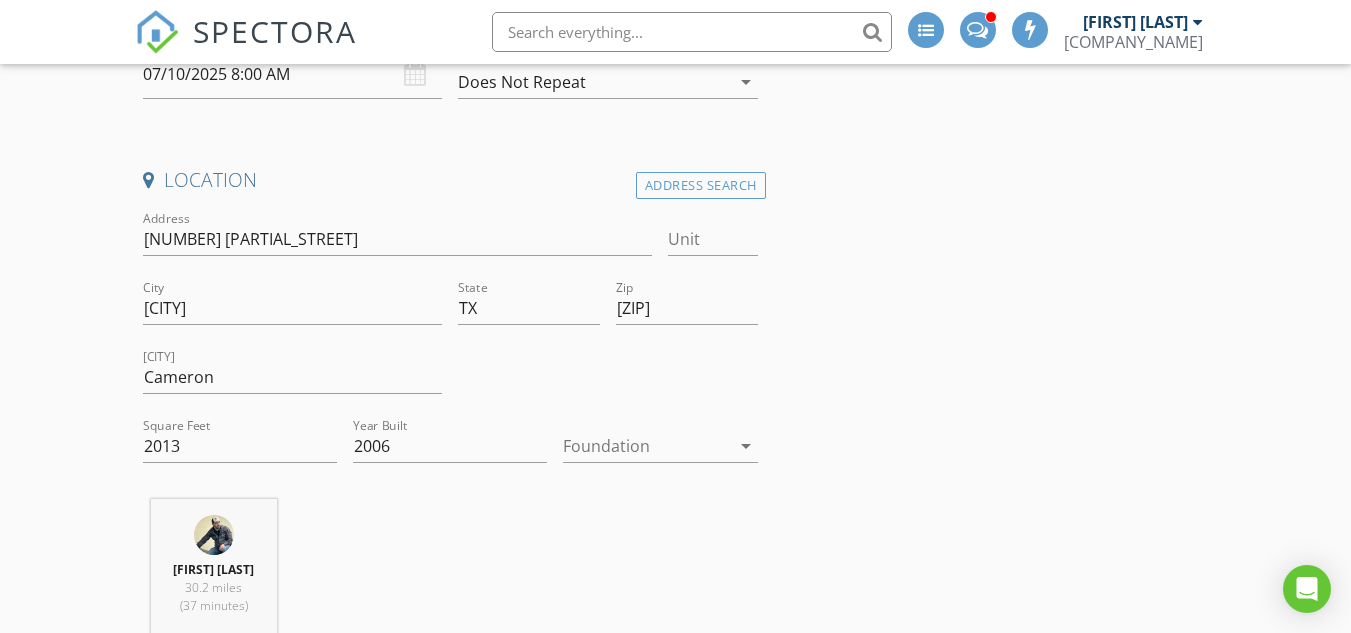 click at bounding box center [646, 446] 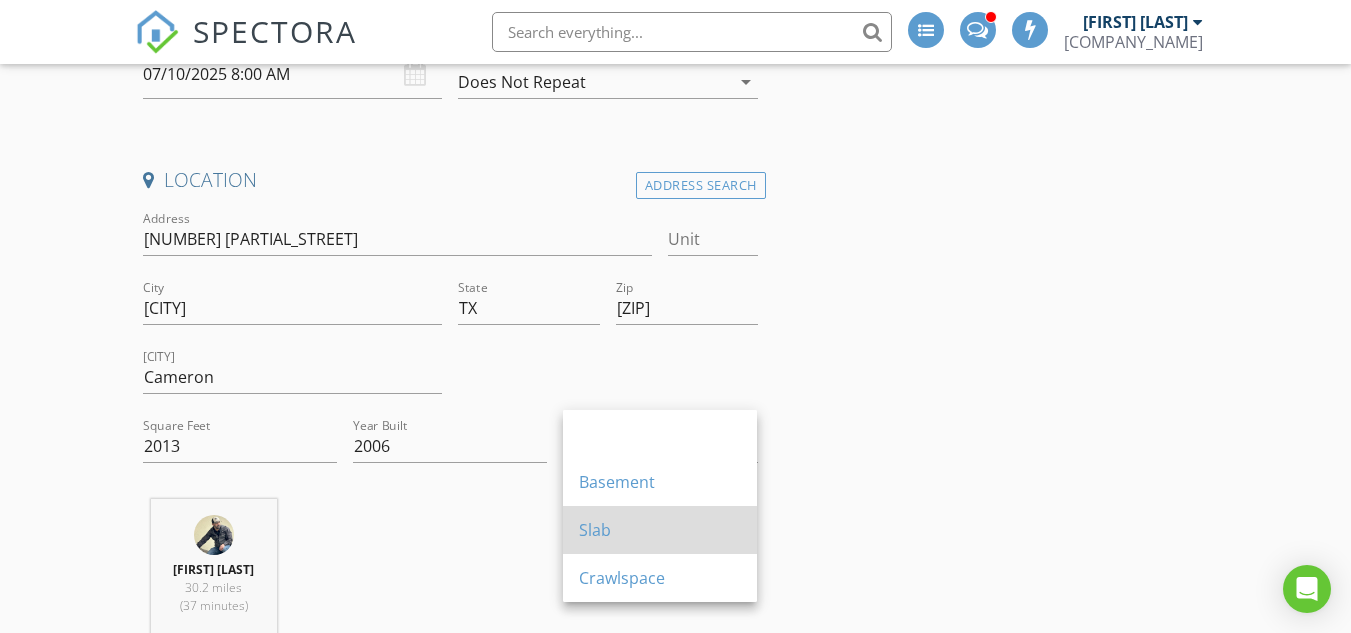 click on "Slab" at bounding box center (660, 434) 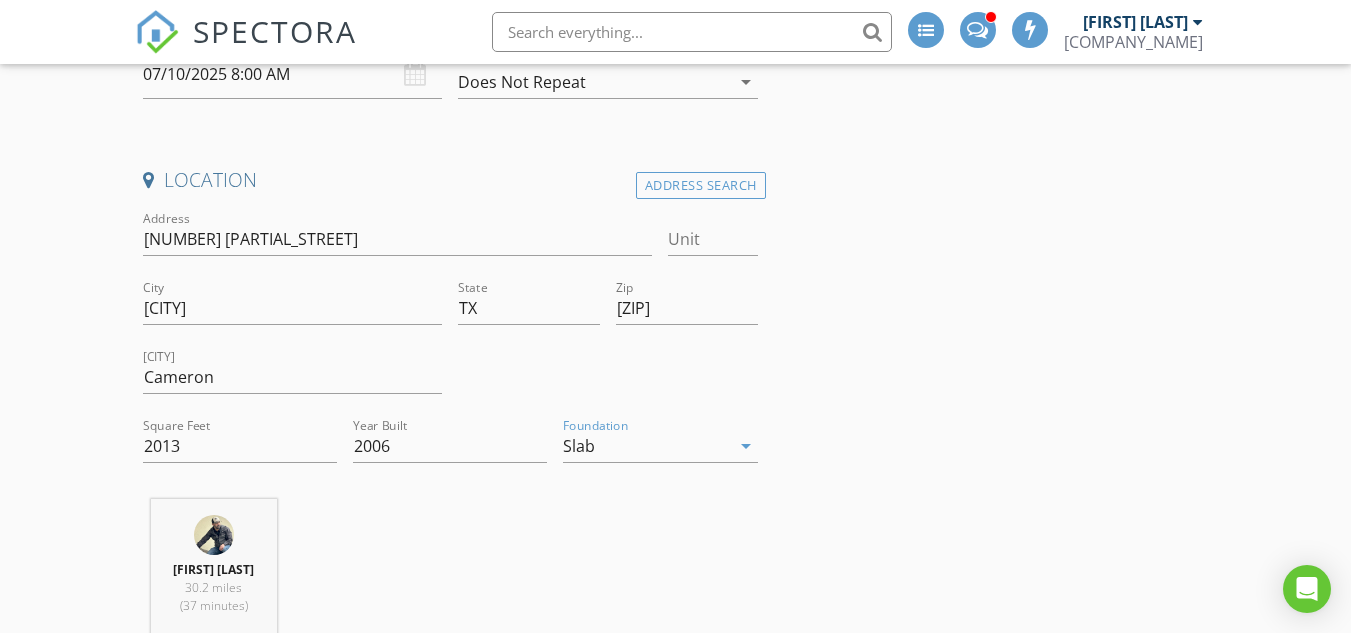 click on "INSPECTOR(S)
check_box   [FIRST] [LAST]   PRIMARY   check_box_outline_blank   [FIRST] [LAST]     check_box_outline_blank   [FIRST] [LAST]     [FIRST] [LAST] arrow_drop_down   check_box_outline_blank [FIRST] [LAST] specifically requested
Date/Time
07/10/2025 8:00 AM   Does Not Repeat arrow_drop_down
Location
Address Search       Address [NUMBER] [STREET]   Unit   City [CITY]   State [STATE]   Zip [ZIP]   [COUNTY] [COUNTY]     Square Feet 2013   Year Built 2006   Foundation Slab arrow_drop_down     [FIRST] [LAST]     30.2 miles     (37 minutes)
client
check_box Enable Client CC email for this inspection   Client Search     check_box_outline_blank Client is a Company/Organization     First Name [FIRST]   Last Name [LAST]   Email [EMAIL]   CC Email   Phone [PHONE]         Tags         Notes   Private Notes          check_box" at bounding box center [675, 1718] 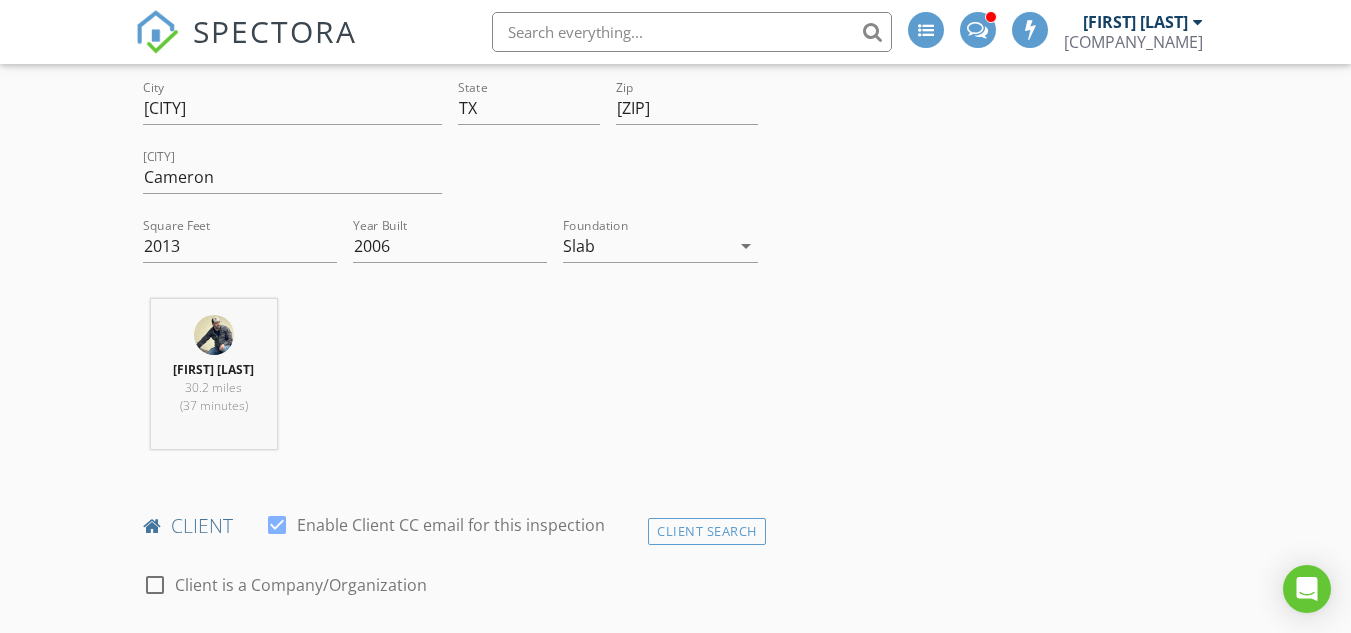 scroll, scrollTop: 700, scrollLeft: 0, axis: vertical 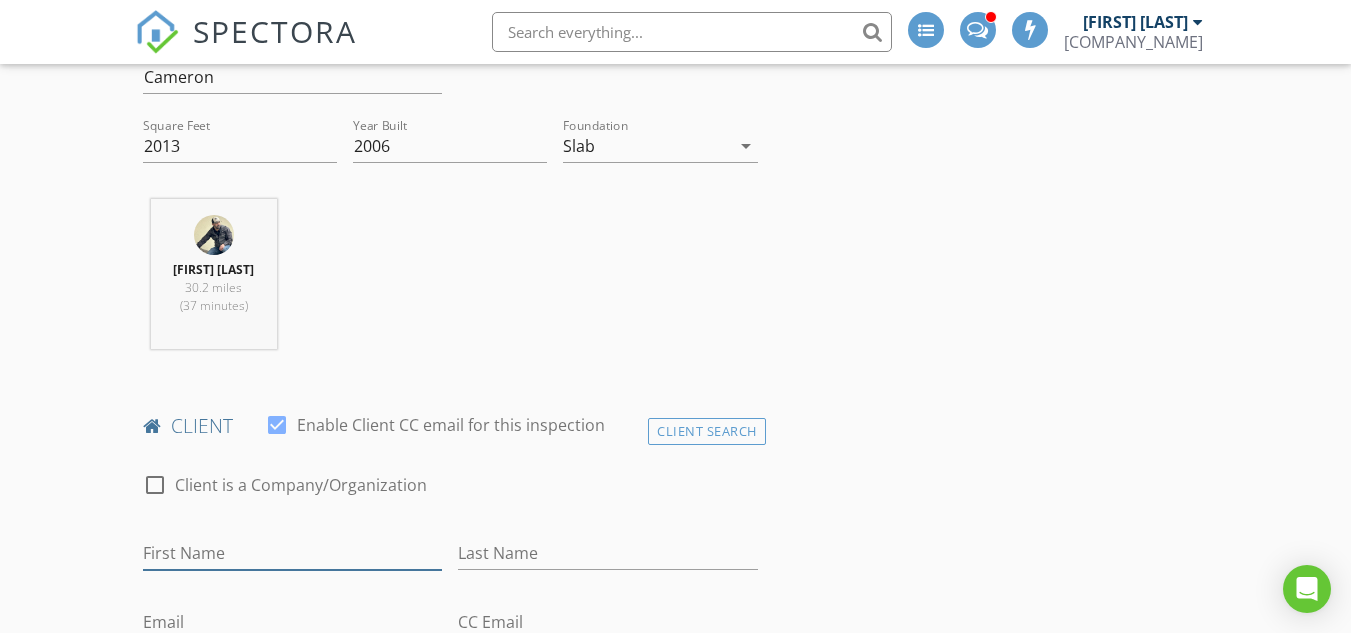 click on "First Name" at bounding box center [292, 553] 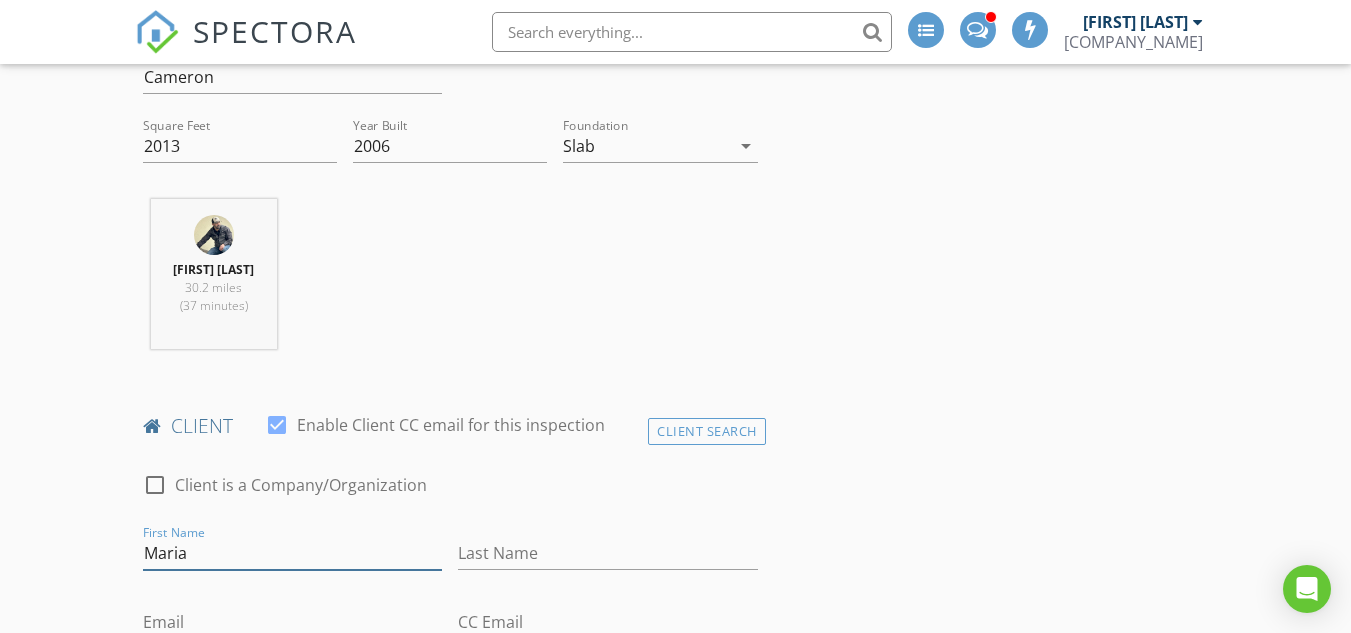 type on "Maria" 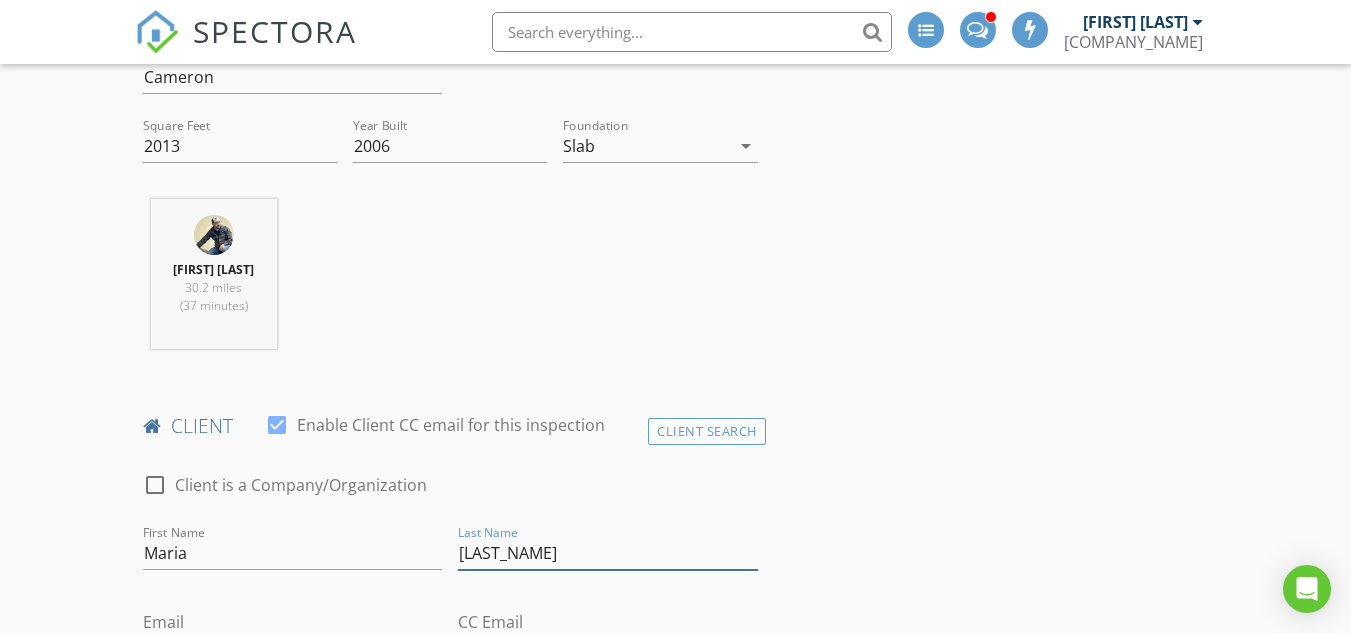 type on "[LAST_NAME]" 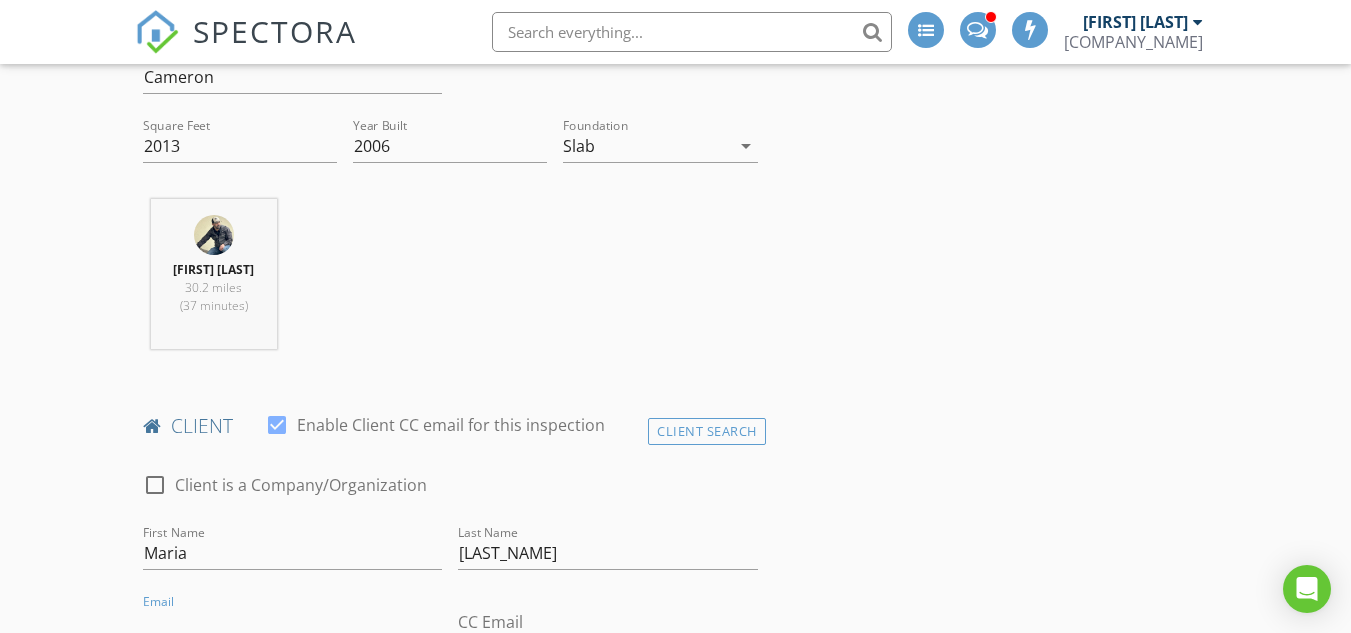 scroll, scrollTop: 704, scrollLeft: 0, axis: vertical 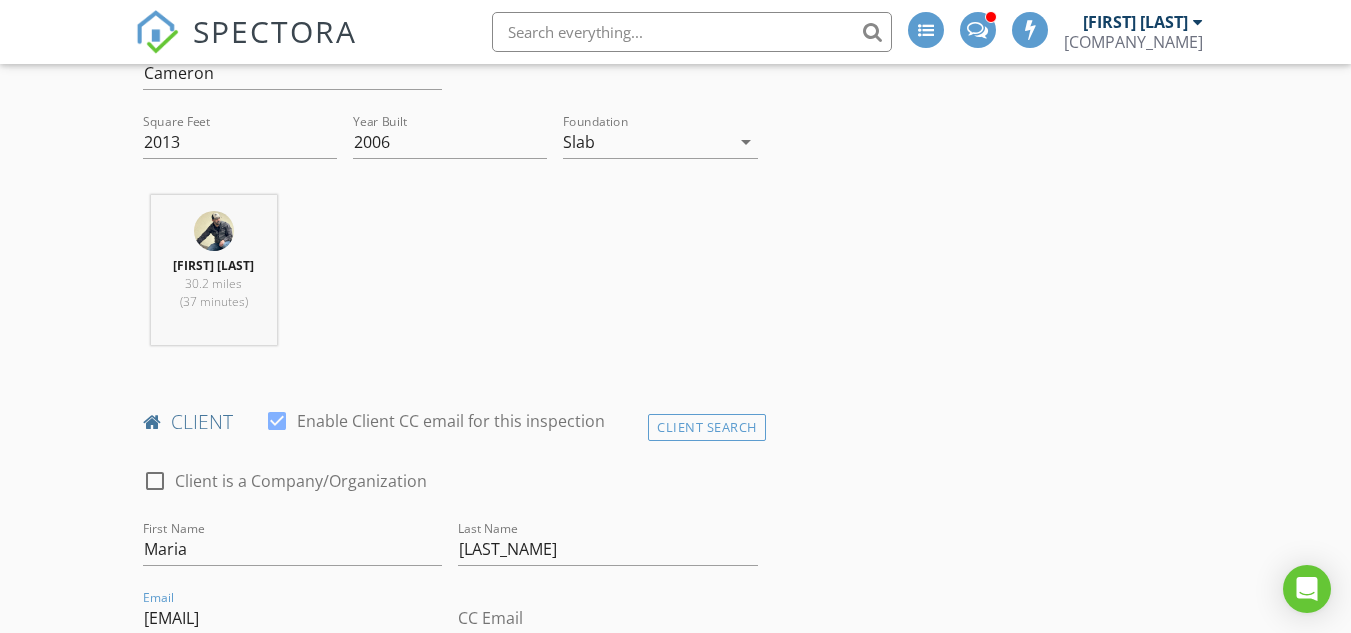 type on "[EMAIL]" 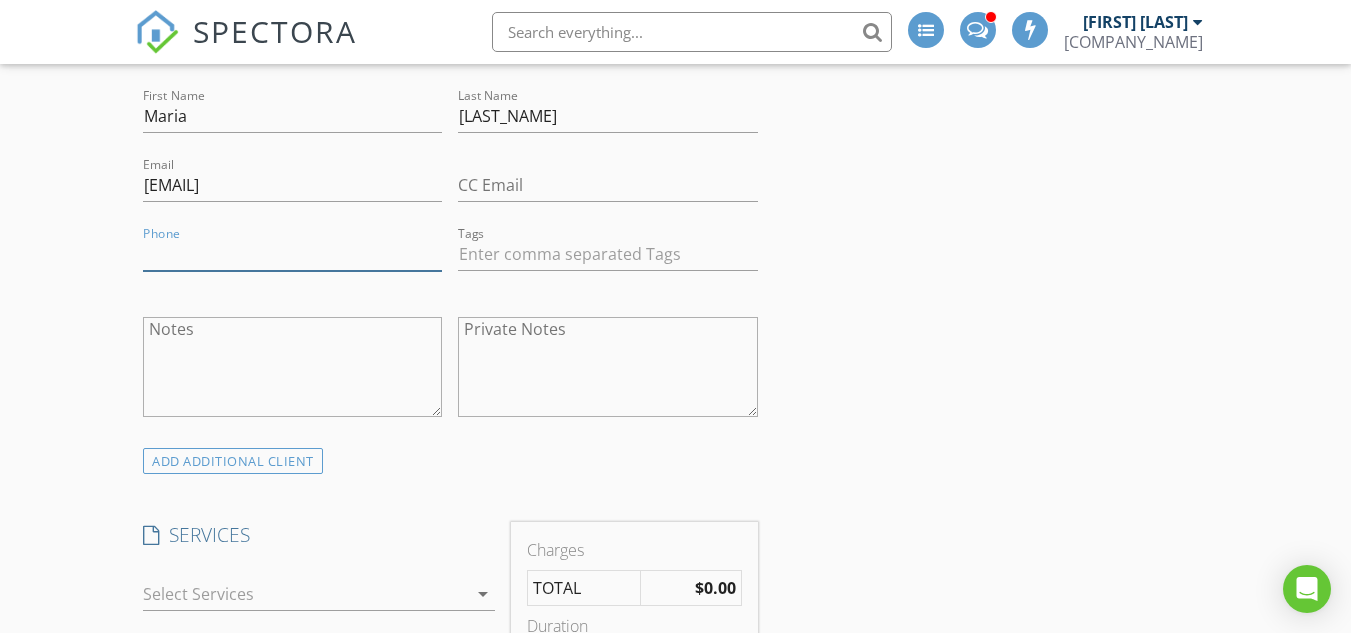 scroll, scrollTop: 1173, scrollLeft: 0, axis: vertical 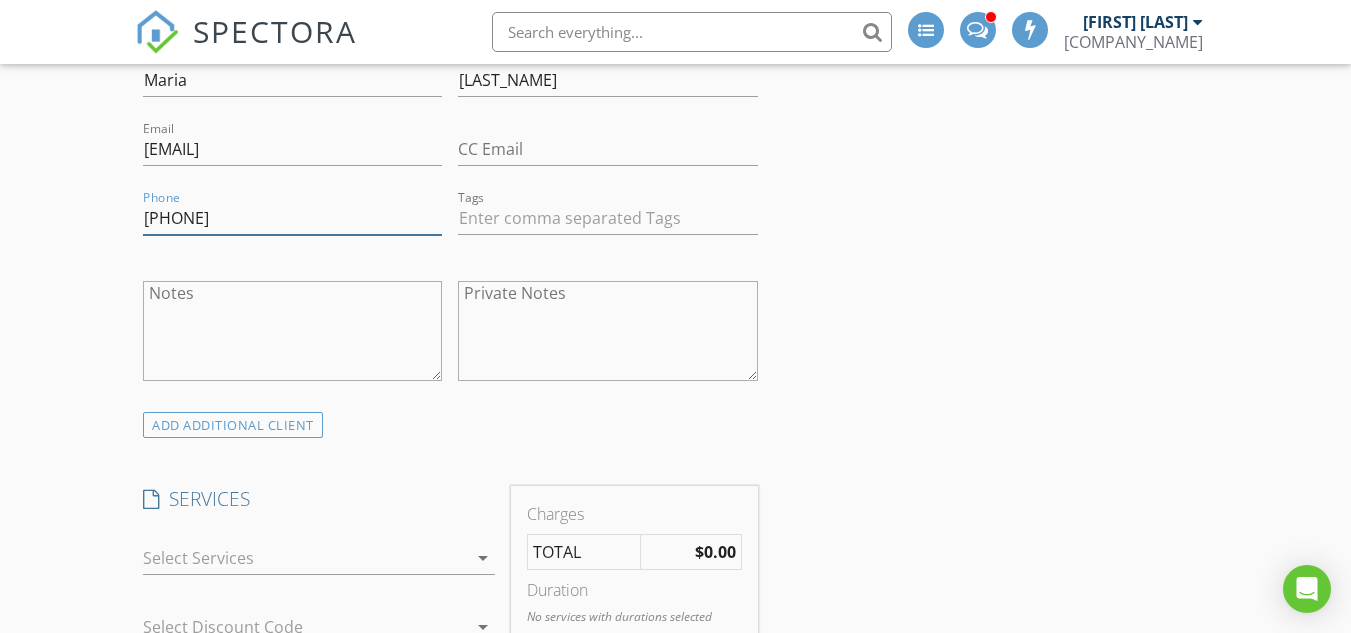 type on "[PHONE]" 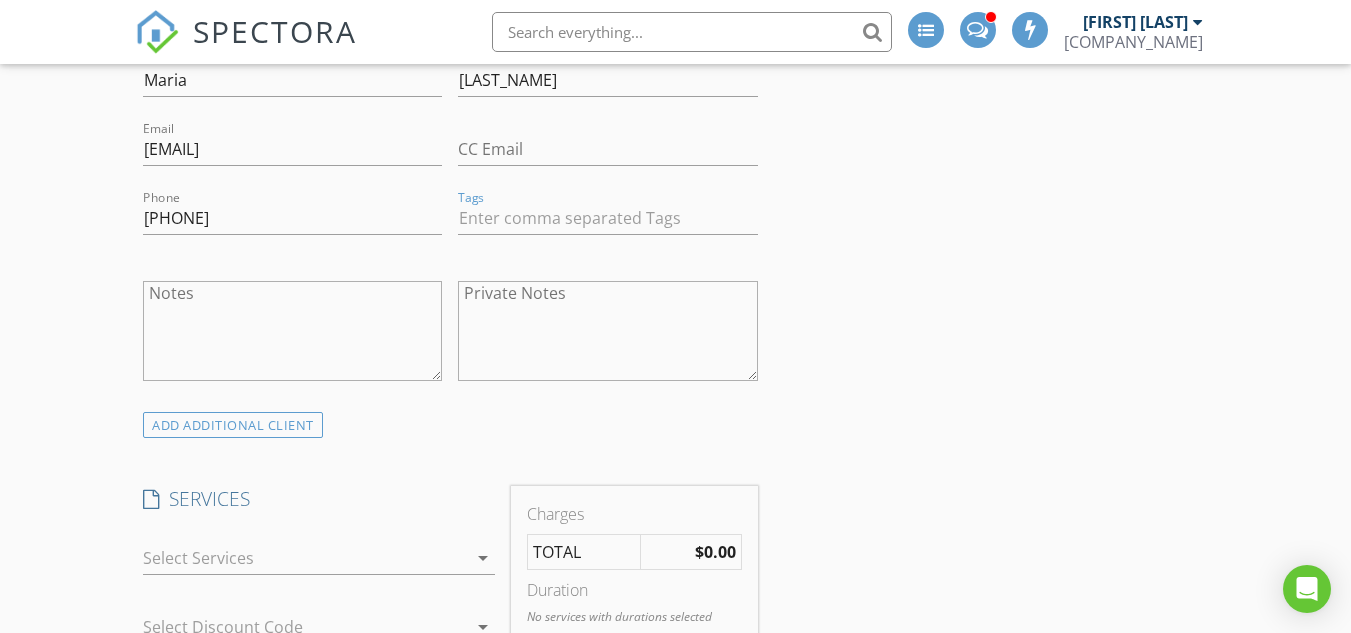 click on "check_box_outline_blank   Residential Inspection   Residential Home Inspection 750-1500 sq ft check_box_outline_blank   Quality Homes Initiative - Home Inspection   Builder Partnership Inspection check_box_outline_blank   Commercial Inspection   Inspection check_box_outline_blank   Quality Homes - Phase II Inspection   Phase II Inspection - Builder Partnership: Pre-dry wall inspection check_box_outline_blank   Drone Photography - Marketing   Drone Inspection / Images / Video check_box_outline_blank   Pre-Pour Inspection - New Construction   Phase I (Before pour of foundation) check_box_outline_blank   Pre-Dry Wall Inspection - New Construction   Phase II: Pre-Dry Wall Inspection (Framing Inspection) check_box_outline_blank   Travel Fee   30+ Miles Travel Fee check_box_outline_blank   Thermal Inspection   Whole Structure Thermal Inspection check_box_outline_blank   4-Plex Inspection   Four Plex Inspection ($175 Per Unit) check_box_outline_blank   Mold Assessment   Mold Inspection and Air Sampling Assessment" at bounding box center [319, 562] 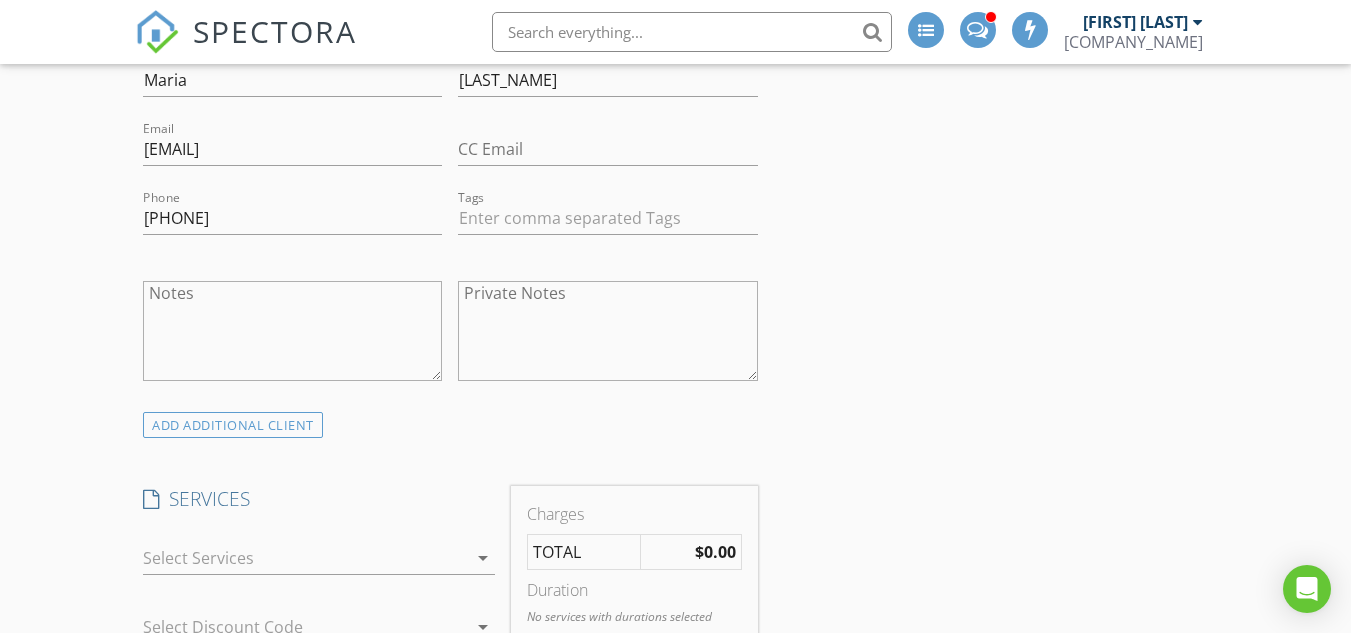 click at bounding box center (305, 558) 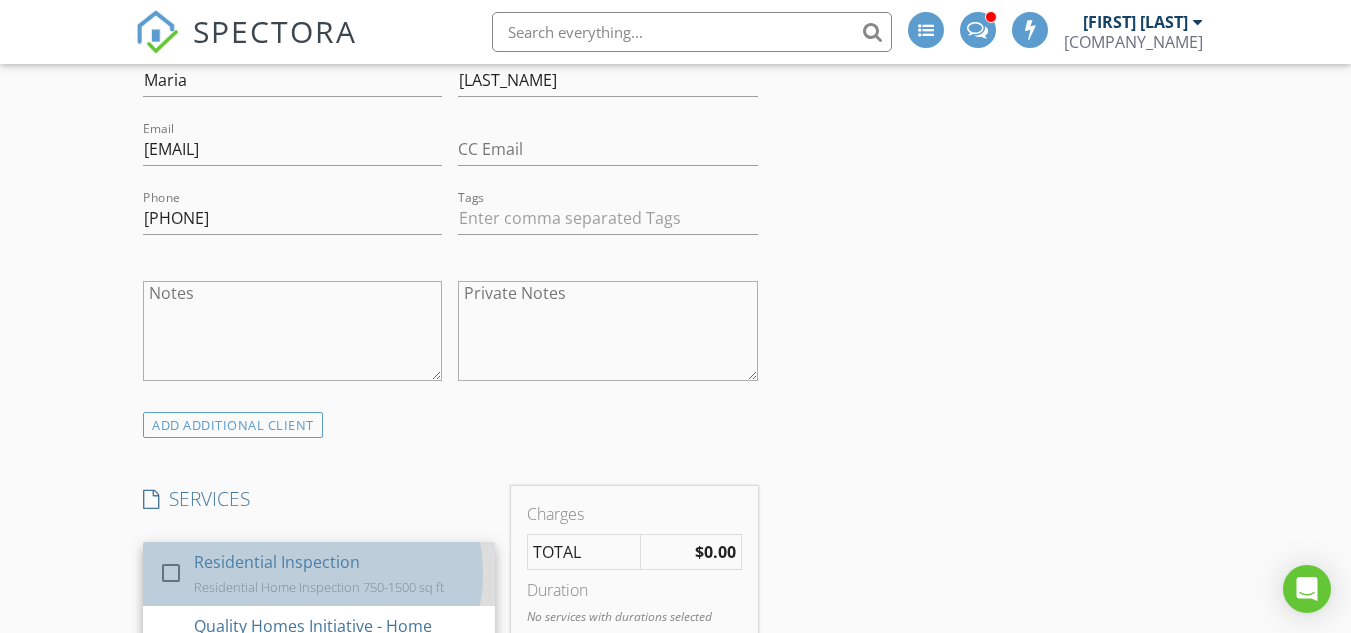 click on "Residential Inspection" at bounding box center (277, 562) 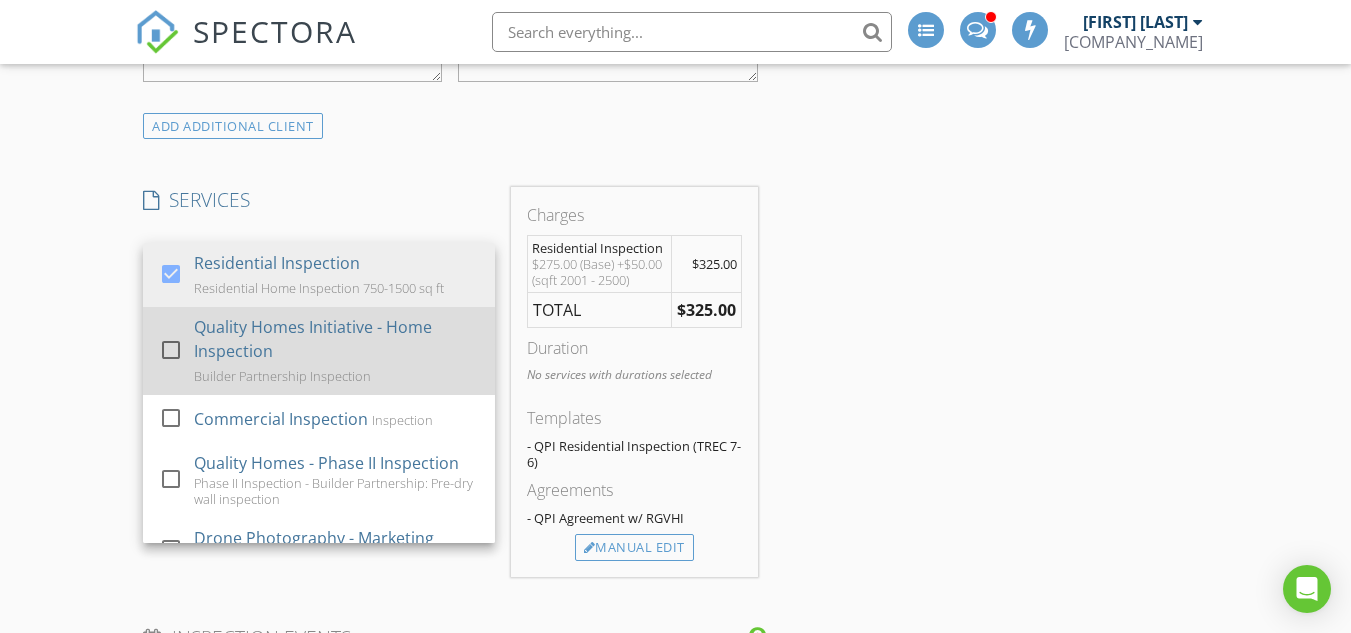 scroll, scrollTop: 1473, scrollLeft: 0, axis: vertical 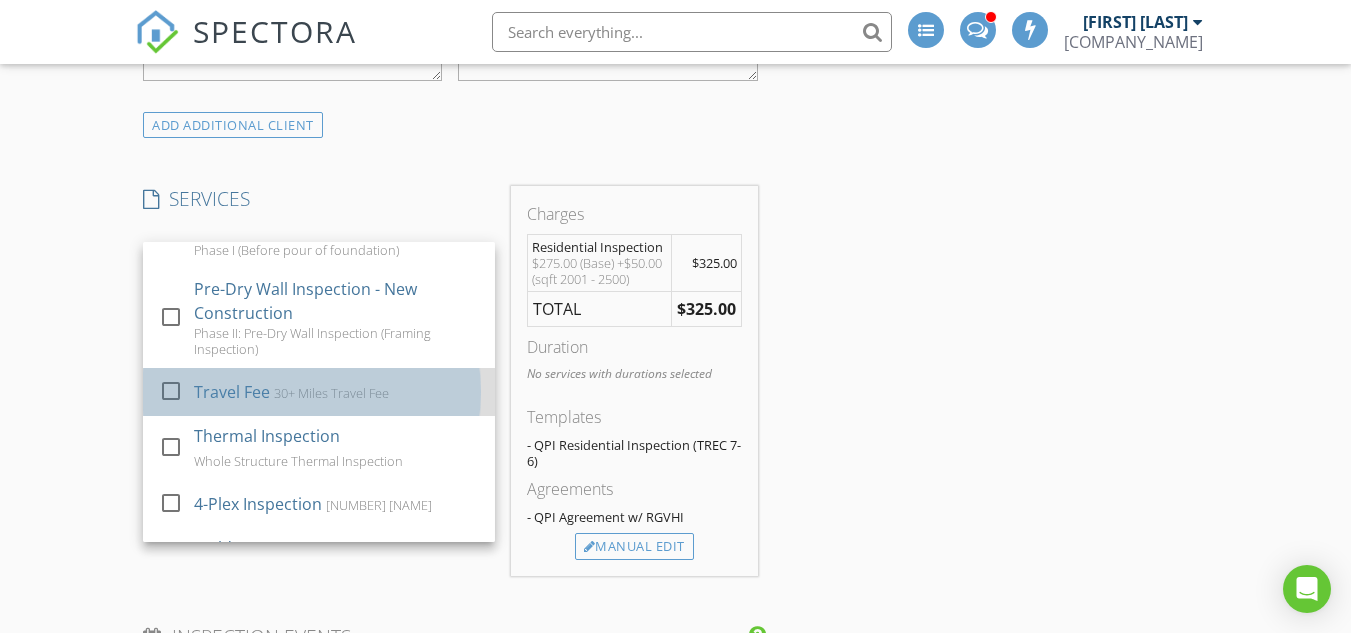 click on "Travel Fee   30+ Miles Travel Fee" at bounding box center (336, 392) 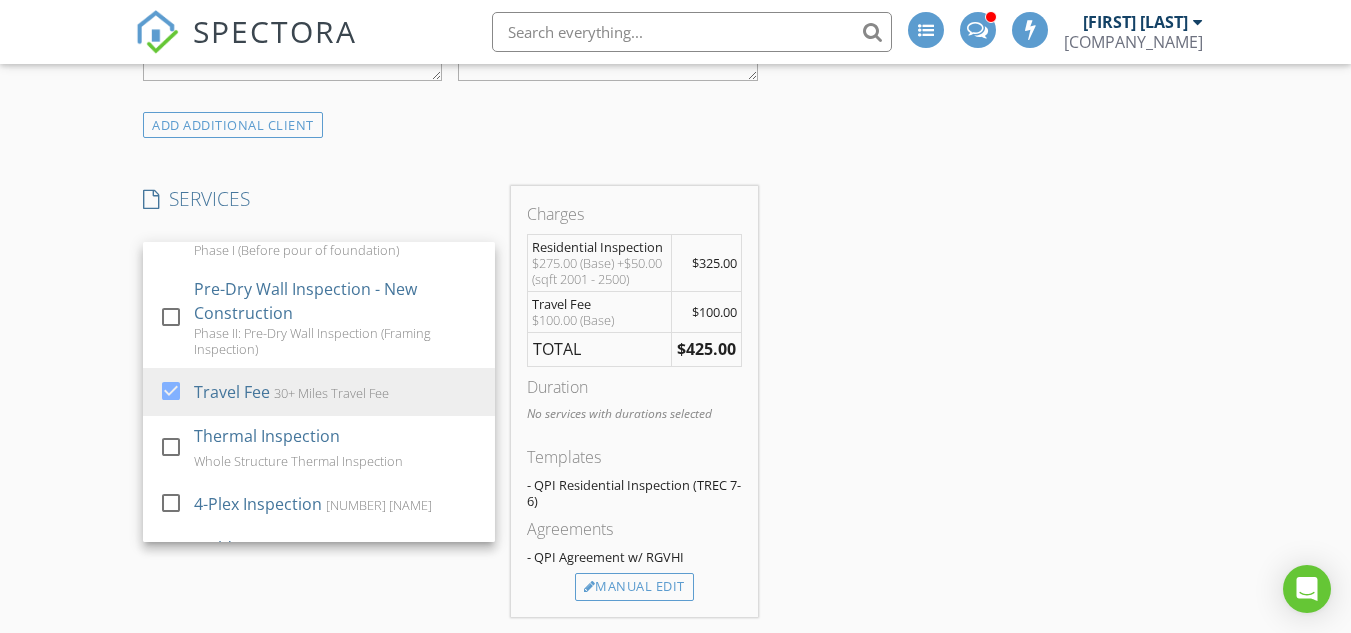click on "INSPECTOR(S)
check_box   [FIRST] [LAST]   PRIMARY   check_box_outline_blank   [FIRST] [LAST]     check_box_outline_blank   [FIRST] [LAST]     [FIRST] [LAST] arrow_drop_down   check_box_outline_blank [FIRST] [LAST] specifically requested
Date/Time
07/10/2025 8:00 AM   Does Not Repeat arrow_drop_down
Location
Address Search       Address [NUMBER] [STREET]   Unit   City [CITY]   State [STATE]   Zip [ZIP]   [COUNTY] [COUNTY]     Square Feet 2013   Year Built 2006   Foundation Slab arrow_drop_down     [FIRST] [LAST]     30.2 miles     (37 minutes)
client
check_box Enable Client CC email for this inspection   Client Search     check_box_outline_blank Client is a Company/Organization     First Name [FIRST]   Last Name [LAST]   Email [EMAIL]   CC Email   Phone [PHONE]         Tags         Notes   Private Notes          check_box" at bounding box center (675, 687) 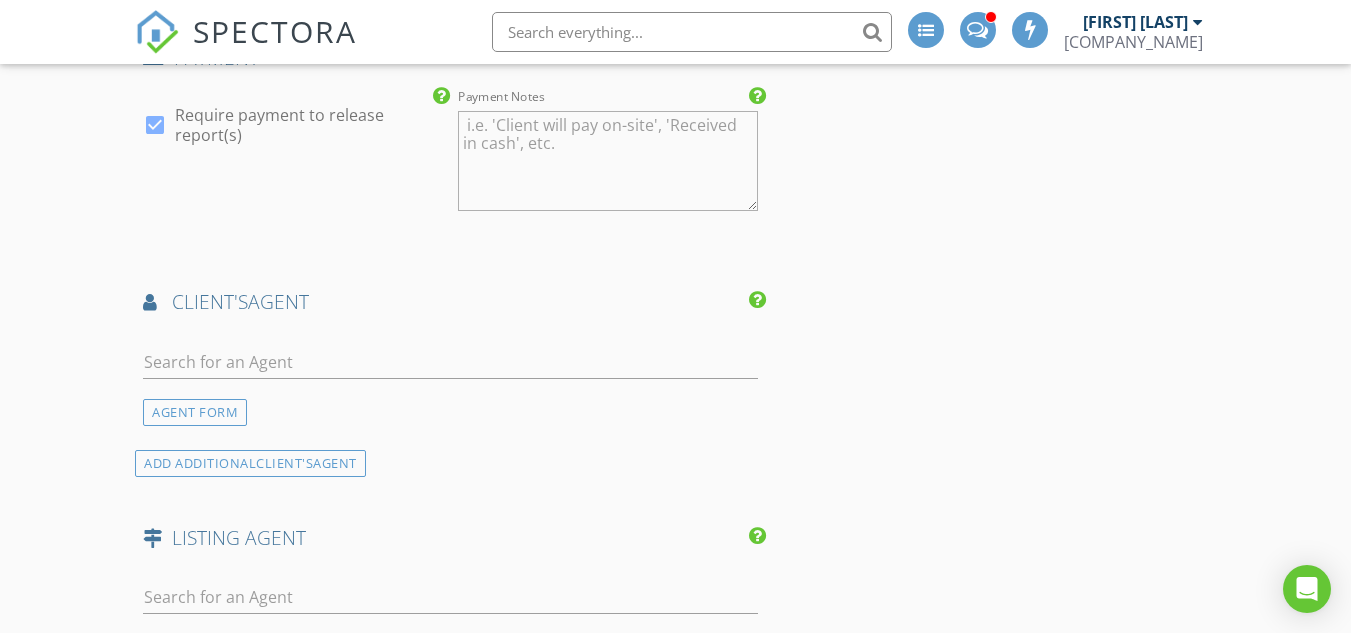 scroll, scrollTop: 2273, scrollLeft: 0, axis: vertical 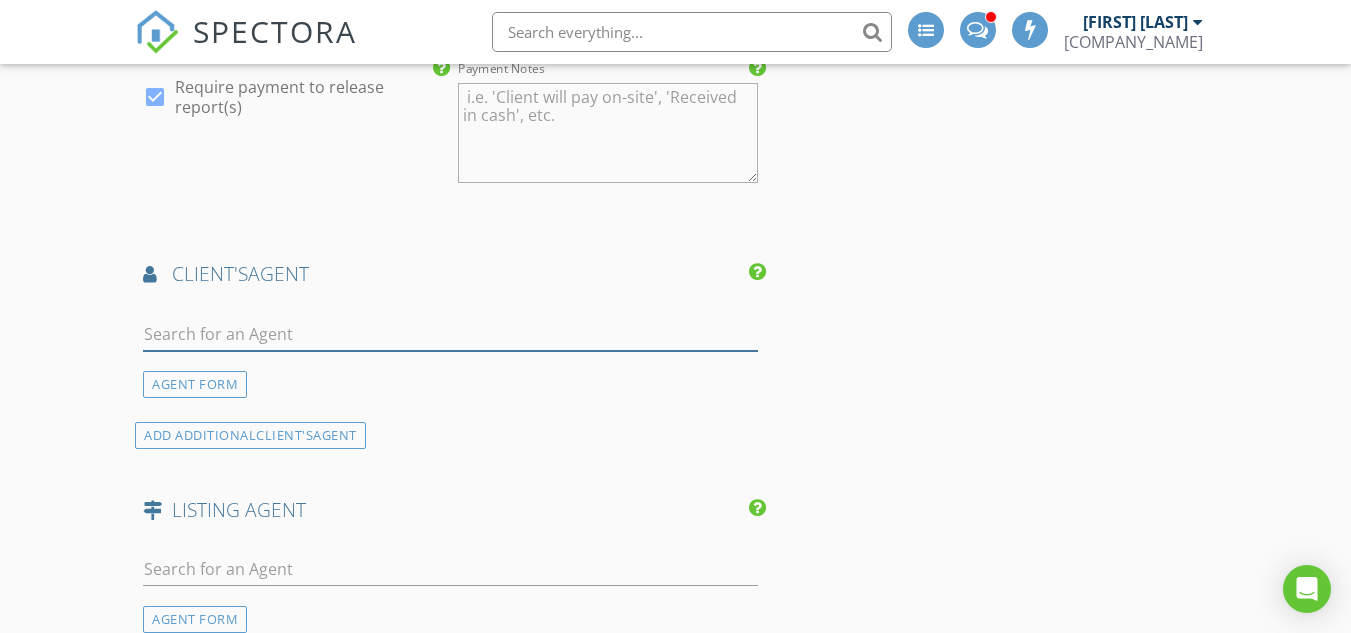 click at bounding box center [450, 334] 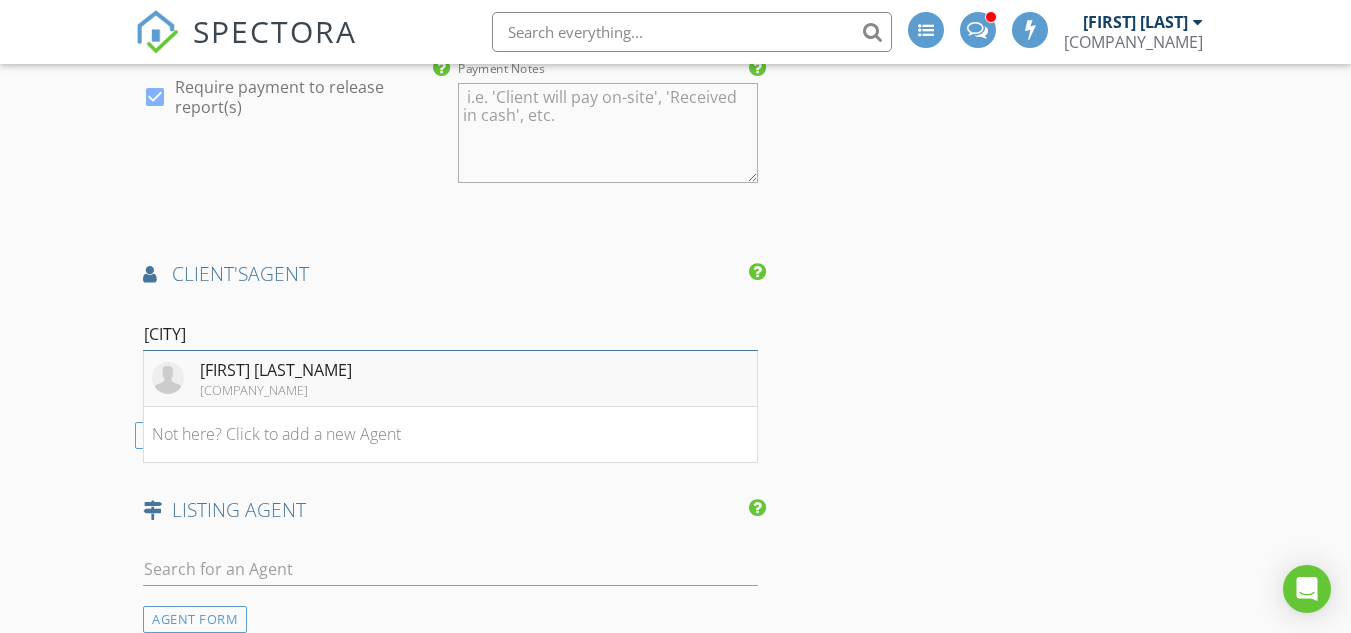 type on "[CITY]" 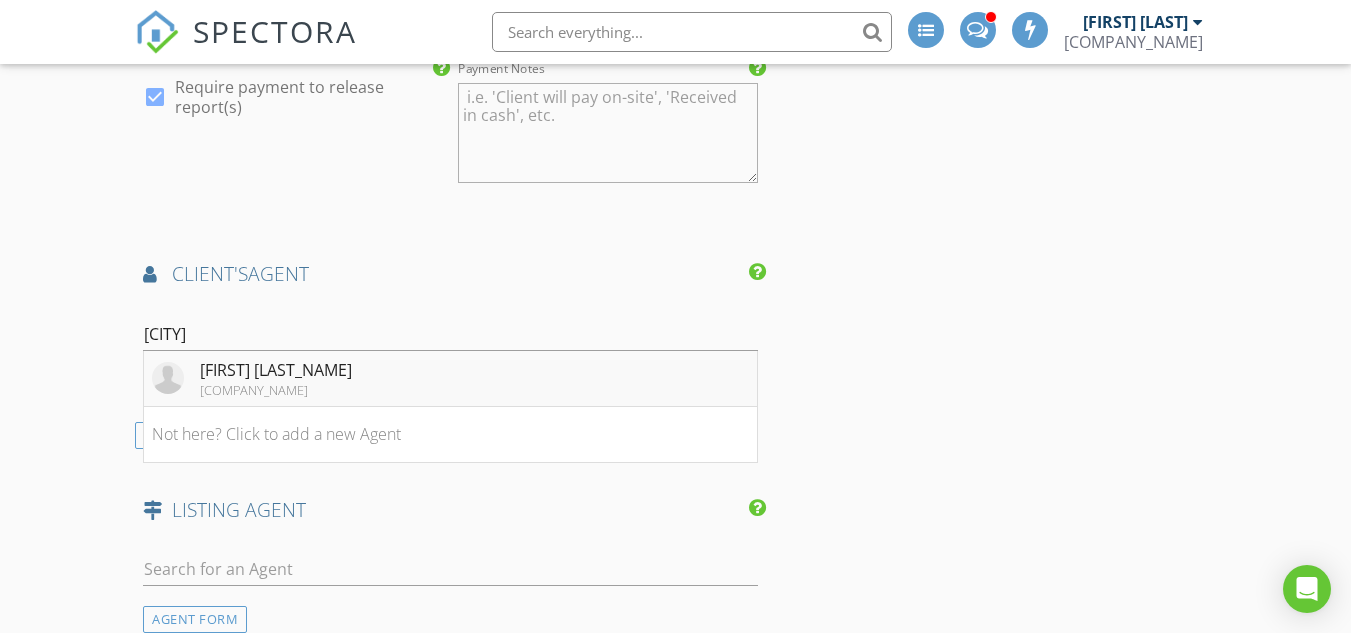 click on "[FIRST] [LAST_NAME]" at bounding box center (276, 370) 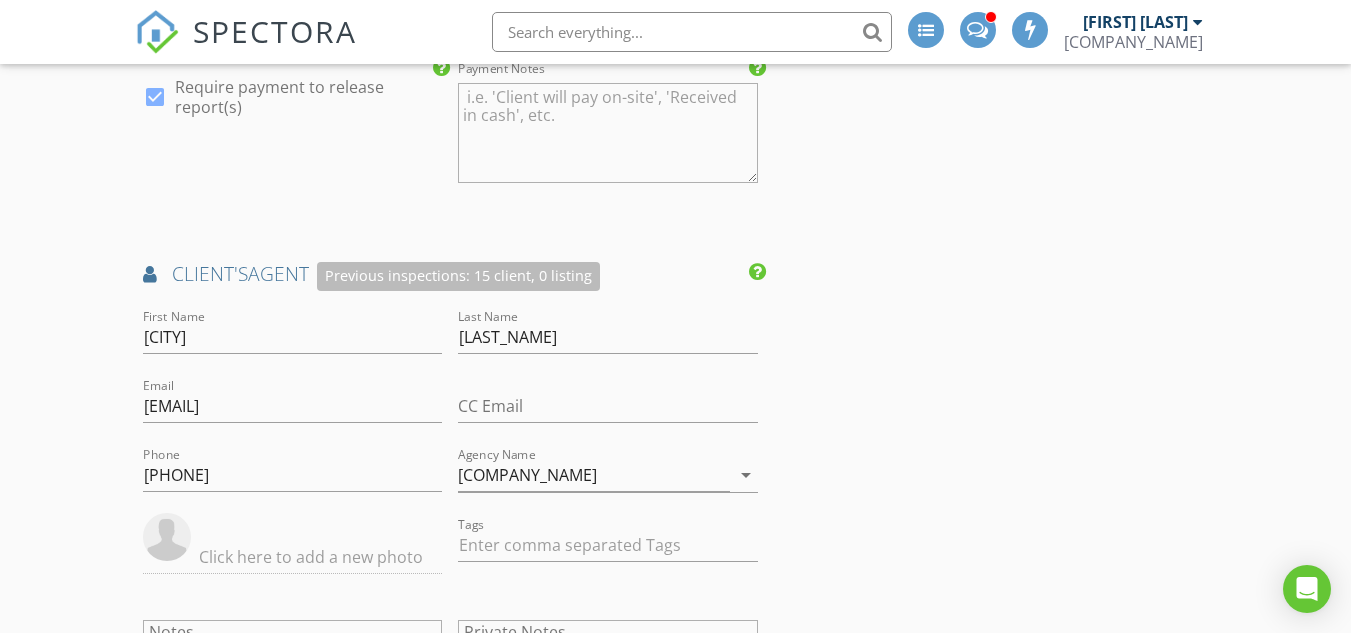 click on "INSPECTOR(S)
check_box   [FIRST] [LAST]   PRIMARY   check_box_outline_blank   [FIRST] [LAST]     check_box_outline_blank   [FIRST] [LAST]     [FIRST] [LAST] arrow_drop_down   check_box_outline_blank [FIRST] [LAST] specifically requested
Date/Time
07/10/2025 8:00 AM   Does Not Repeat arrow_drop_down
Location
Address Search       Address [NUMBER] [STREET]   Unit   City [CITY]   State [STATE]   Zip [ZIP]   [COUNTY] [COUNTY]     Square Feet 2013   Year Built 2006   Foundation Slab arrow_drop_down     [FIRST] [LAST]     30.2 miles     (37 minutes)
client
check_box Enable Client CC email for this inspection   Client Search     check_box_outline_blank Client is a Company/Organization     First Name [FIRST]   Last Name [LAST]   Email [EMAIL]   CC Email   Phone [PHONE]         Tags         Notes   Private Notes          check_box" at bounding box center (675, 78) 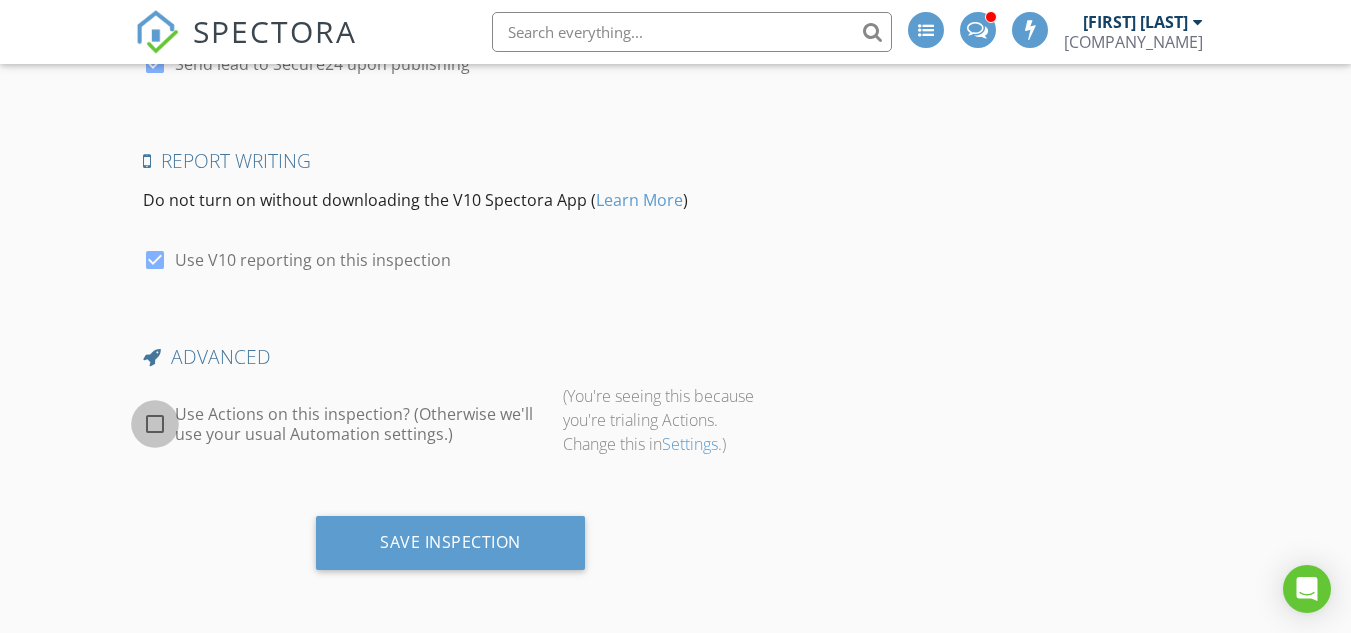click at bounding box center [155, 260] 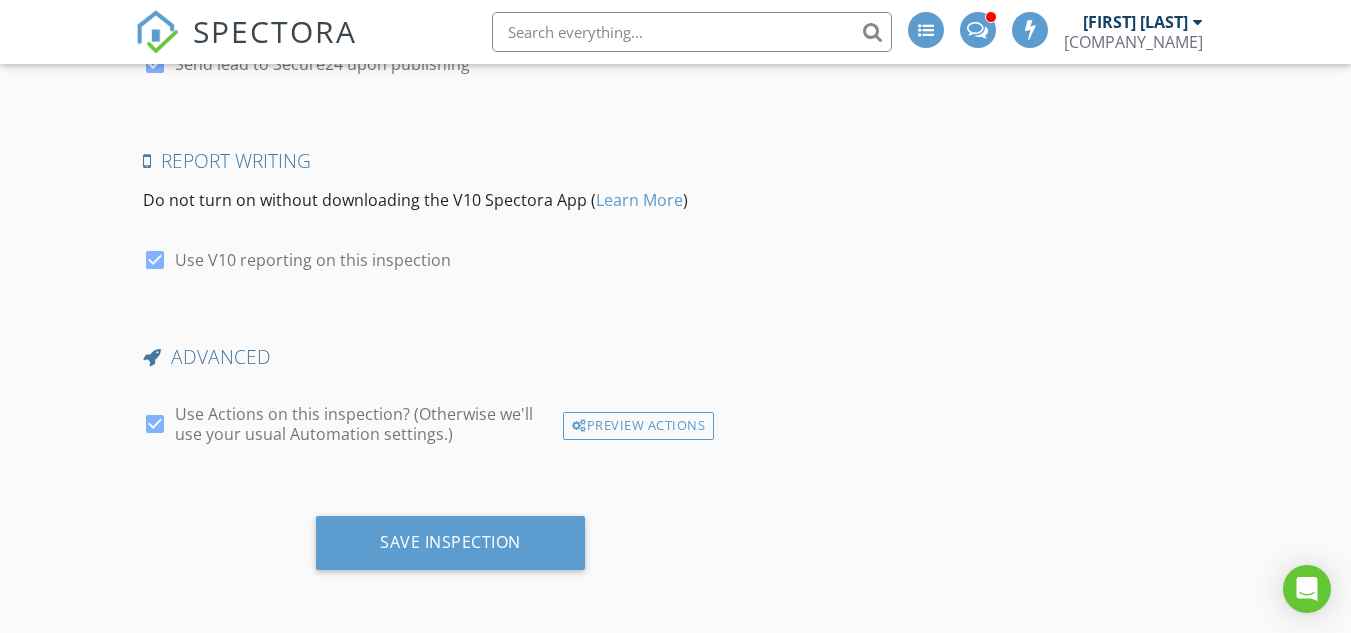 click on "Use Actions on this inspection? (Otherwise we'll use your usual Automation settings.)" at bounding box center [313, 260] 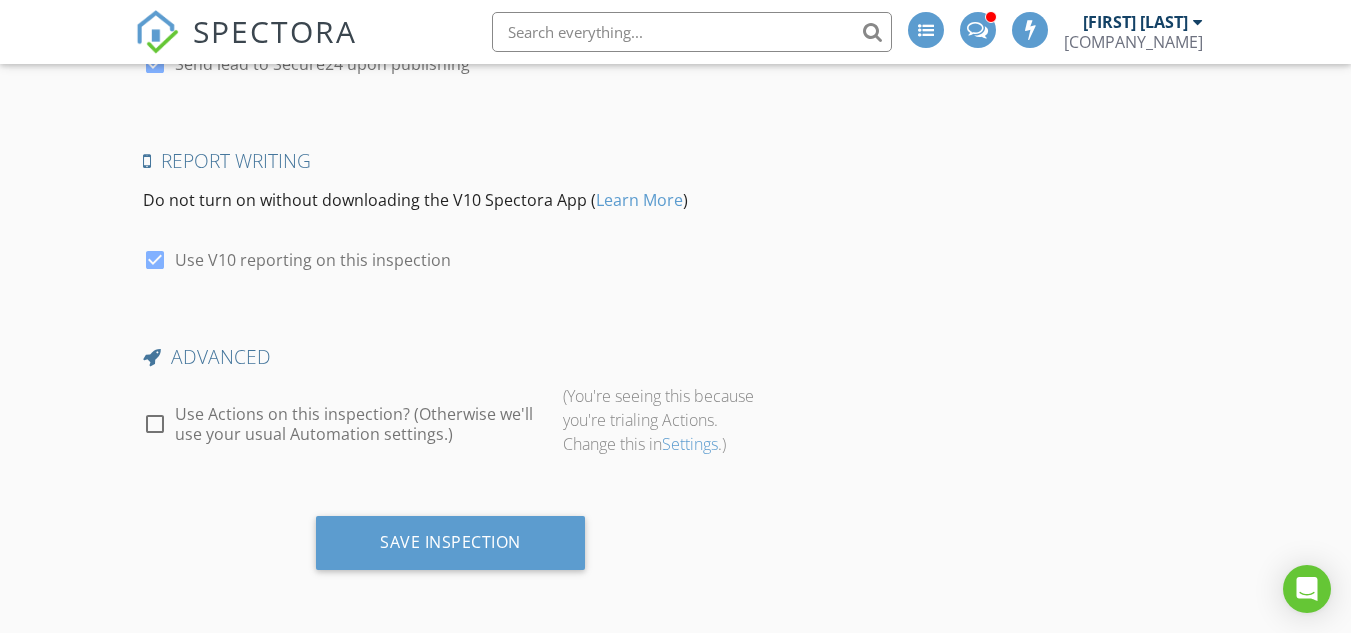 click on "Use Actions on this inspection? (Otherwise we'll use your usual Automation settings.)" at bounding box center [313, 260] 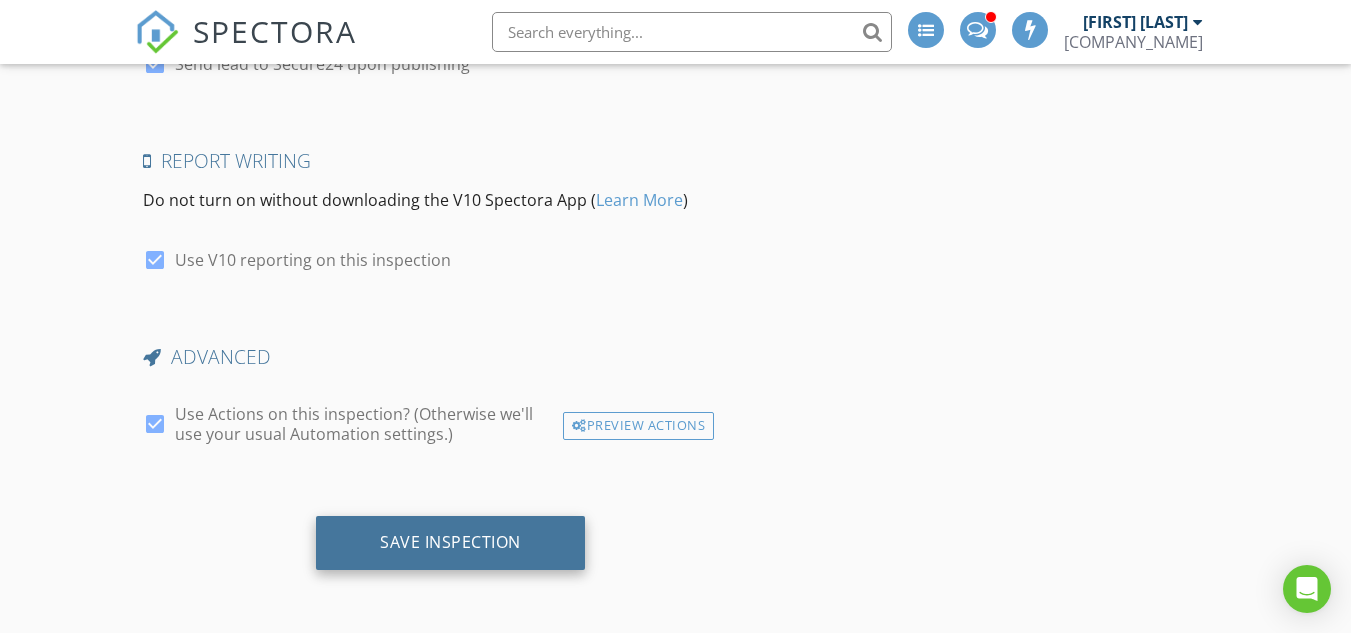 click on "Save Inspection" at bounding box center (450, 542) 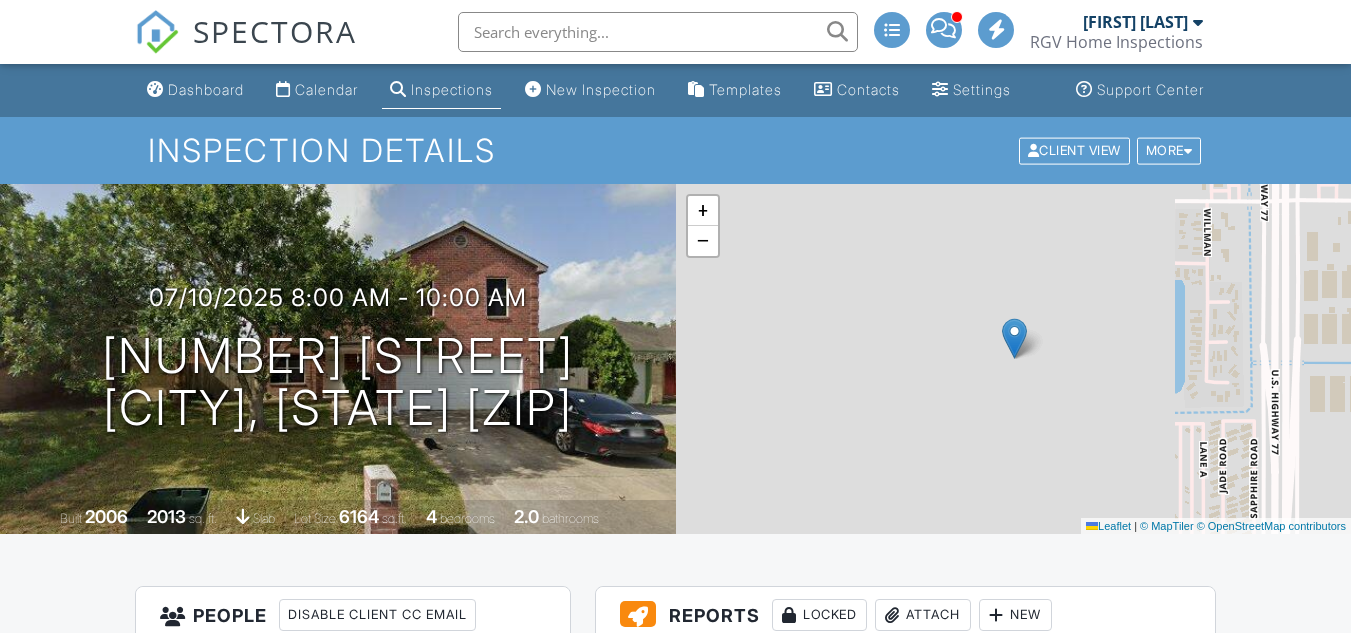 scroll, scrollTop: 0, scrollLeft: 0, axis: both 